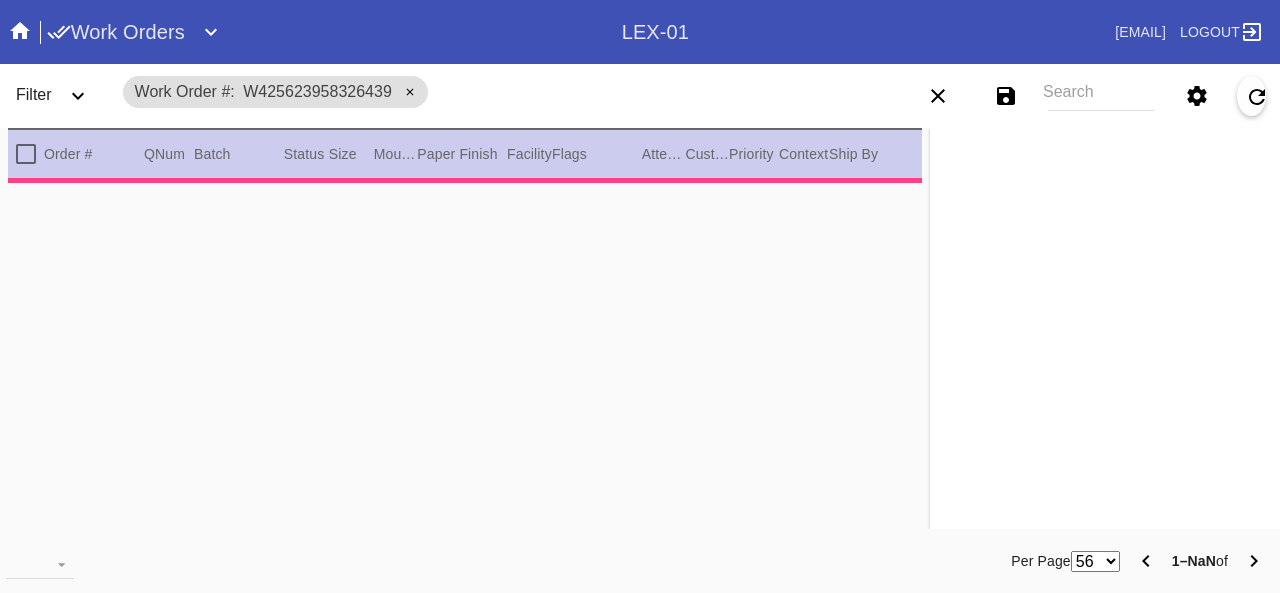 scroll, scrollTop: 0, scrollLeft: 0, axis: both 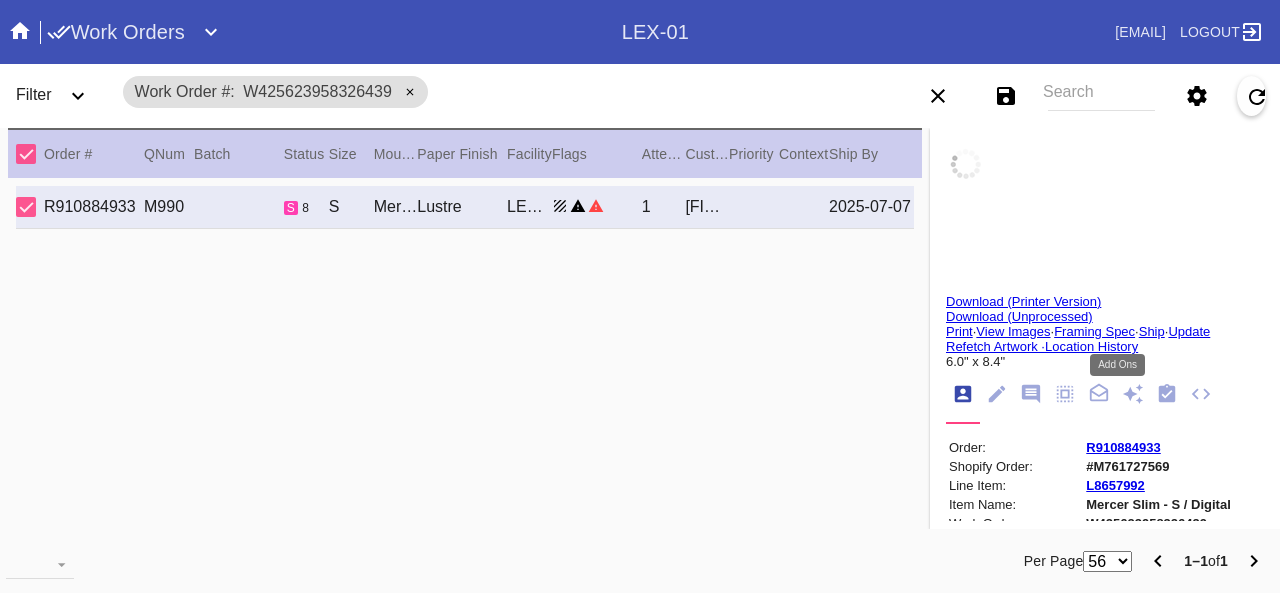 click at bounding box center (1133, 395) 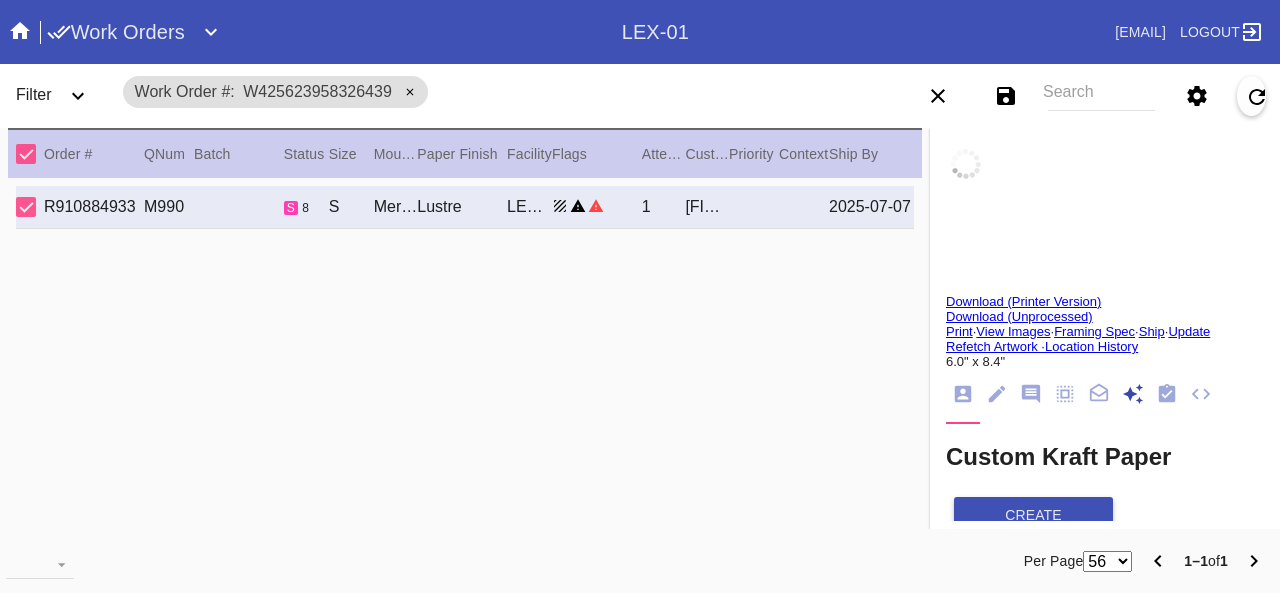scroll, scrollTop: 269, scrollLeft: 0, axis: vertical 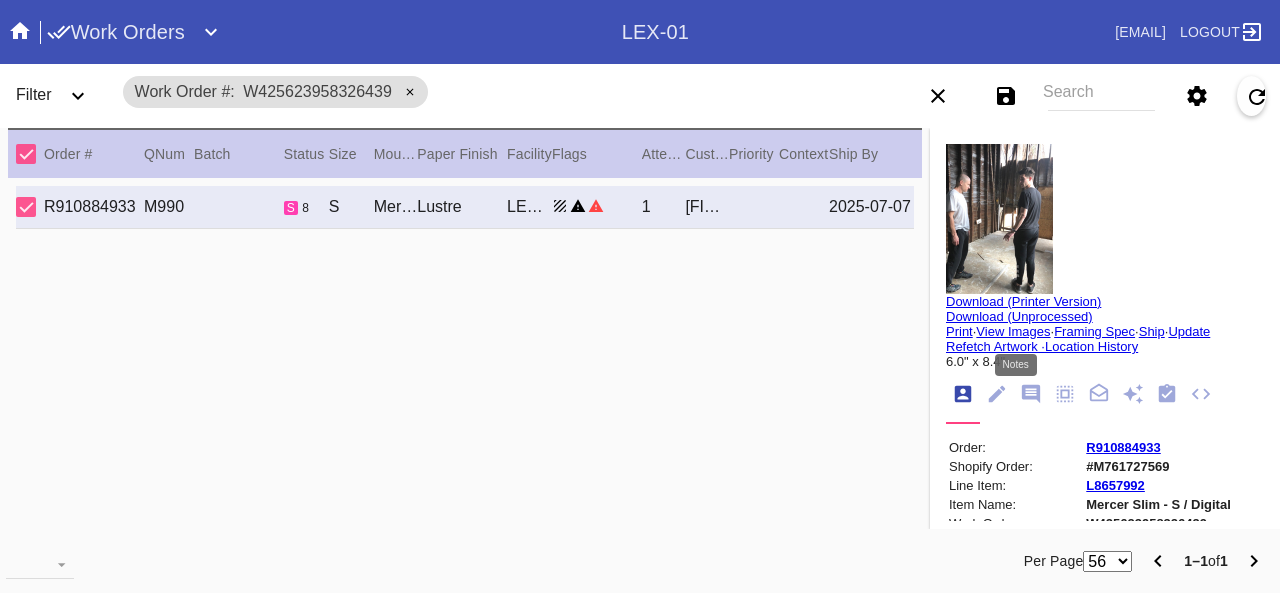 click at bounding box center [1031, 394] 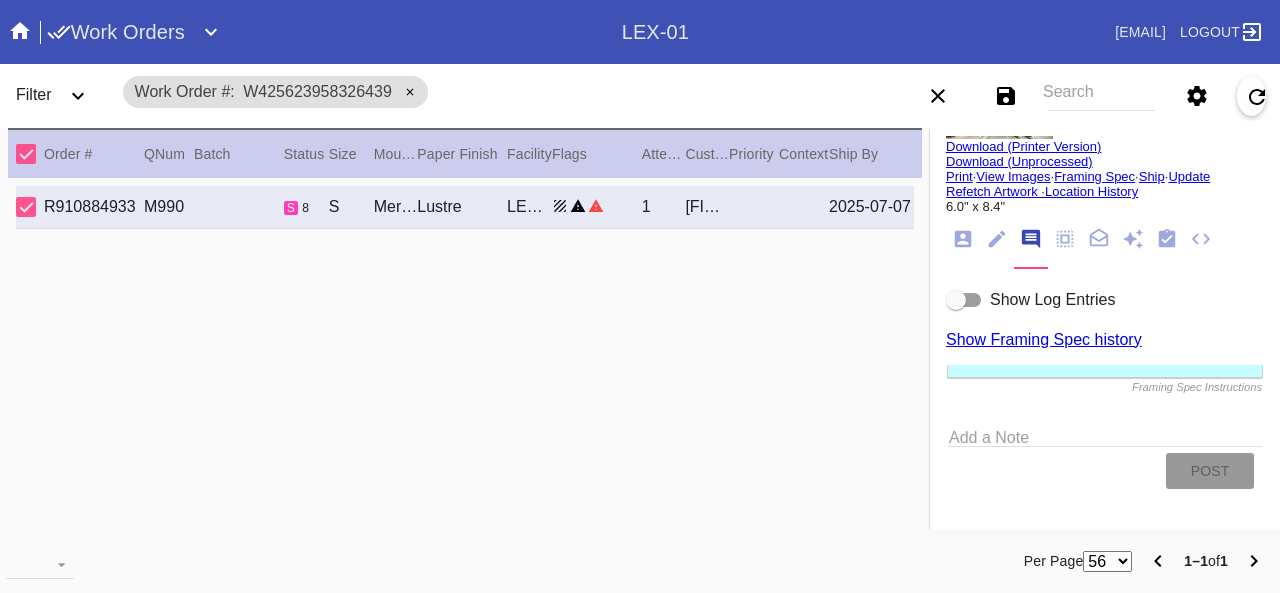 scroll, scrollTop: 158, scrollLeft: 0, axis: vertical 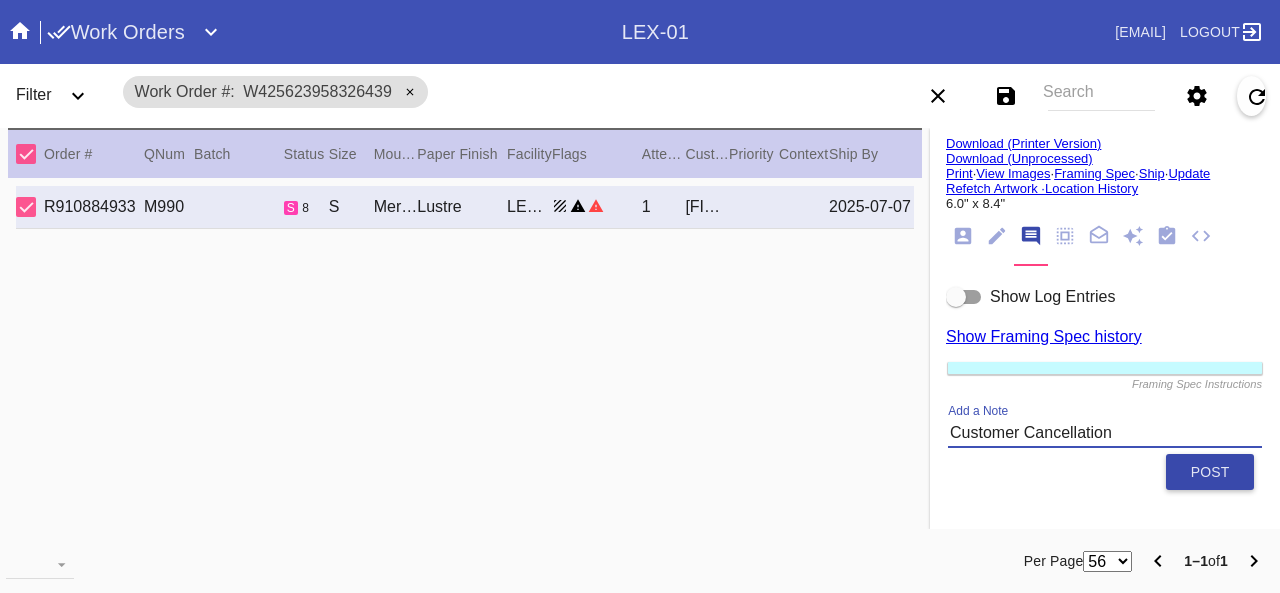 type on "Customer Cancellation" 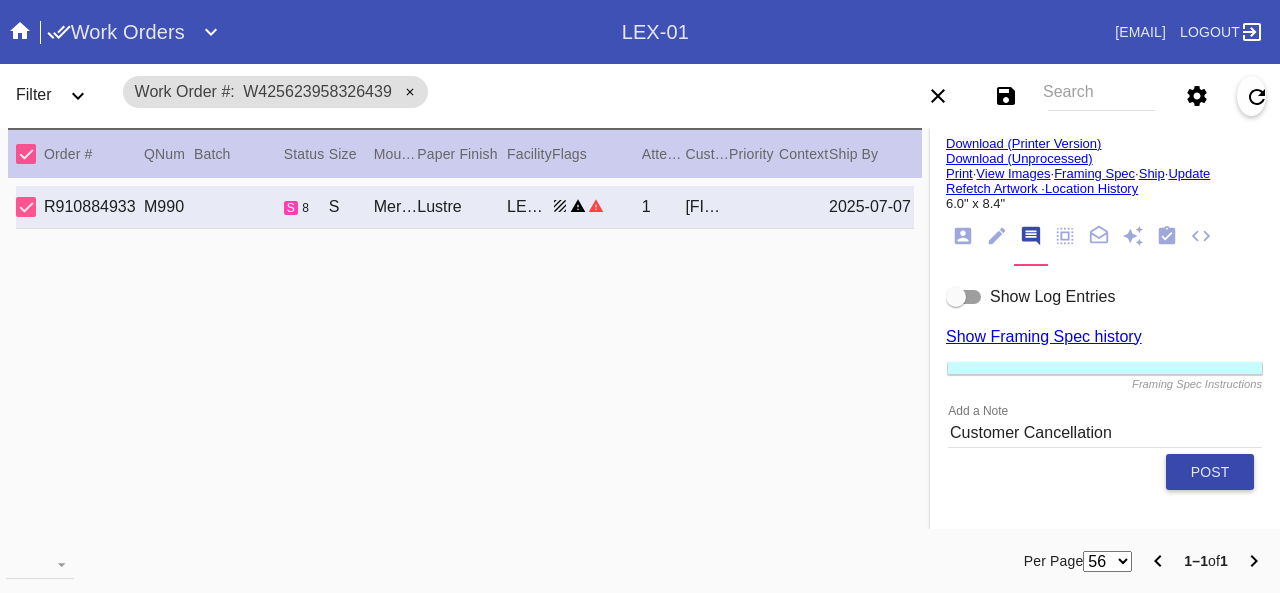 click on "Post" at bounding box center (1210, 472) 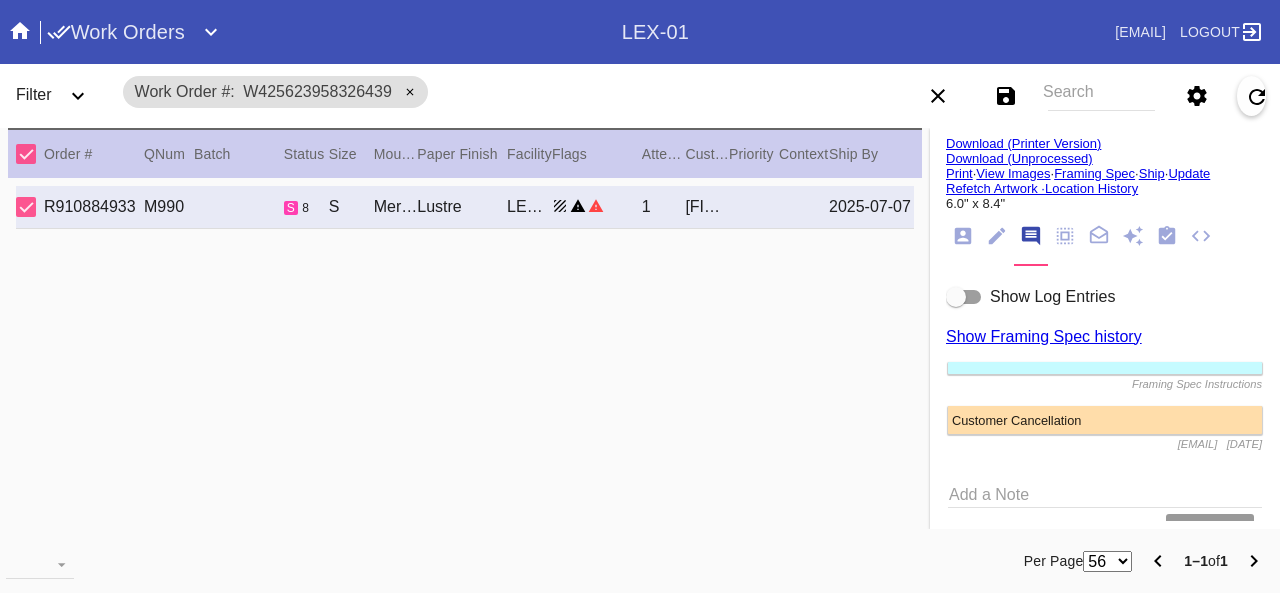 click at bounding box center [1167, 236] 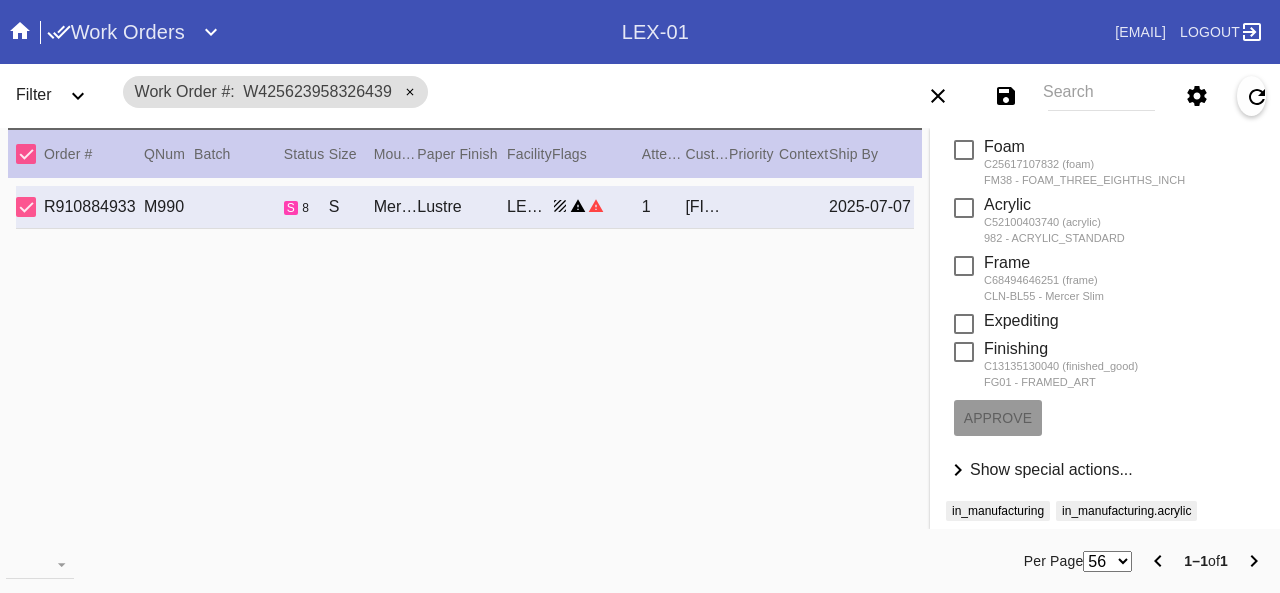 scroll, scrollTop: 704, scrollLeft: 0, axis: vertical 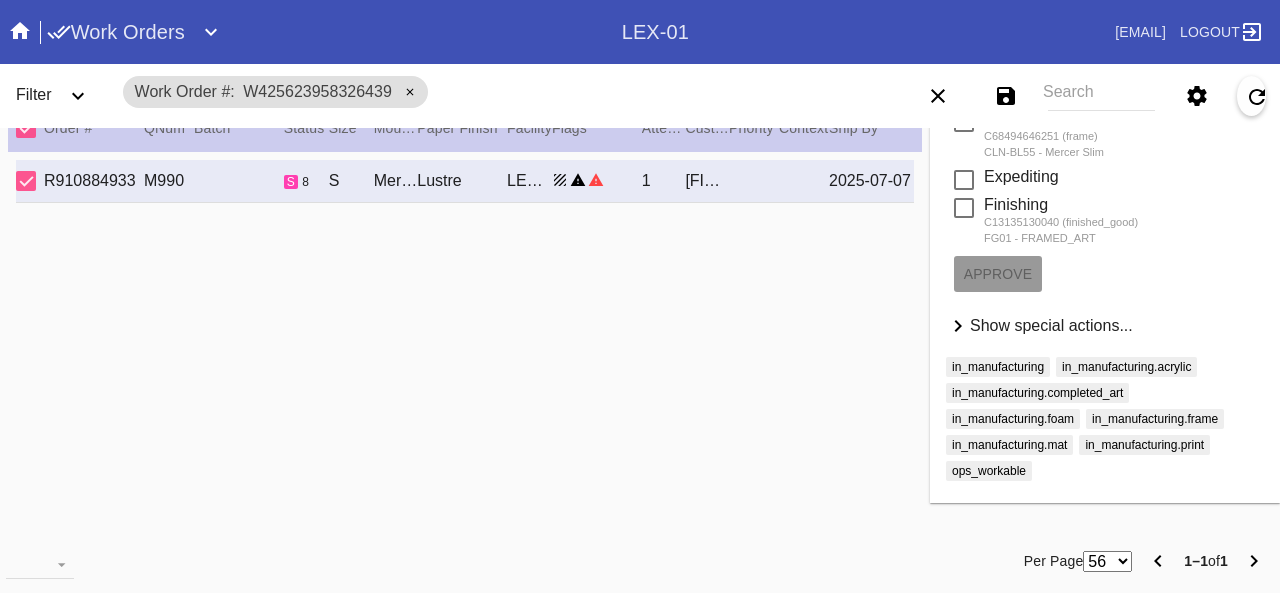 click on "Show special actions..." at bounding box center (1051, 325) 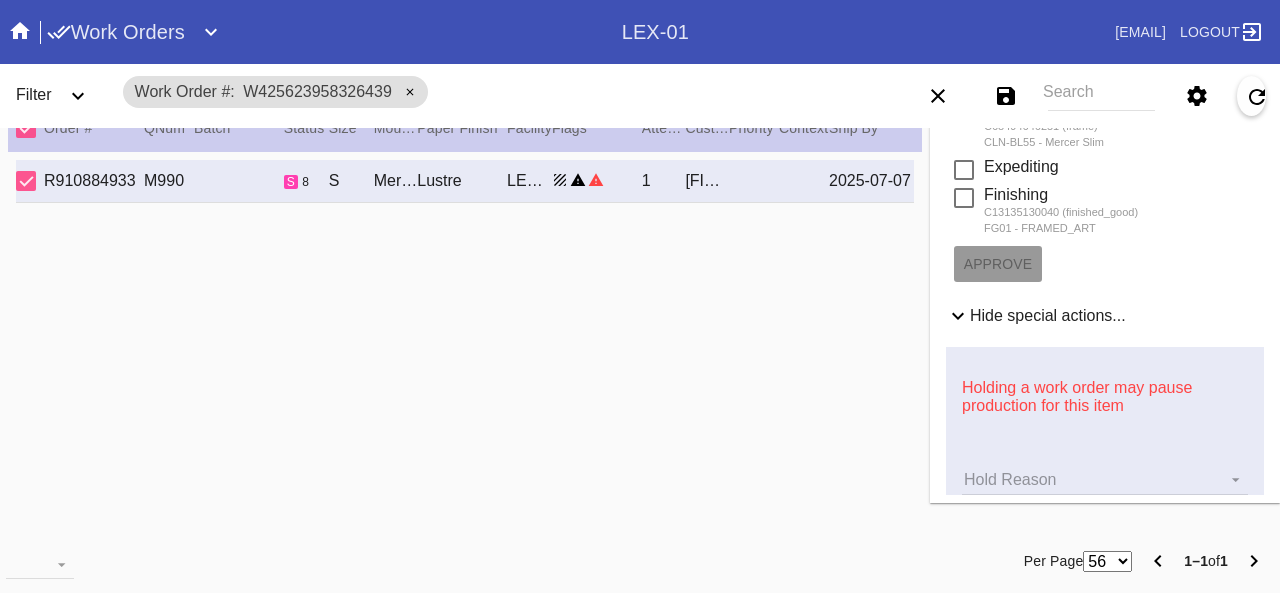 scroll, scrollTop: 1104, scrollLeft: 0, axis: vertical 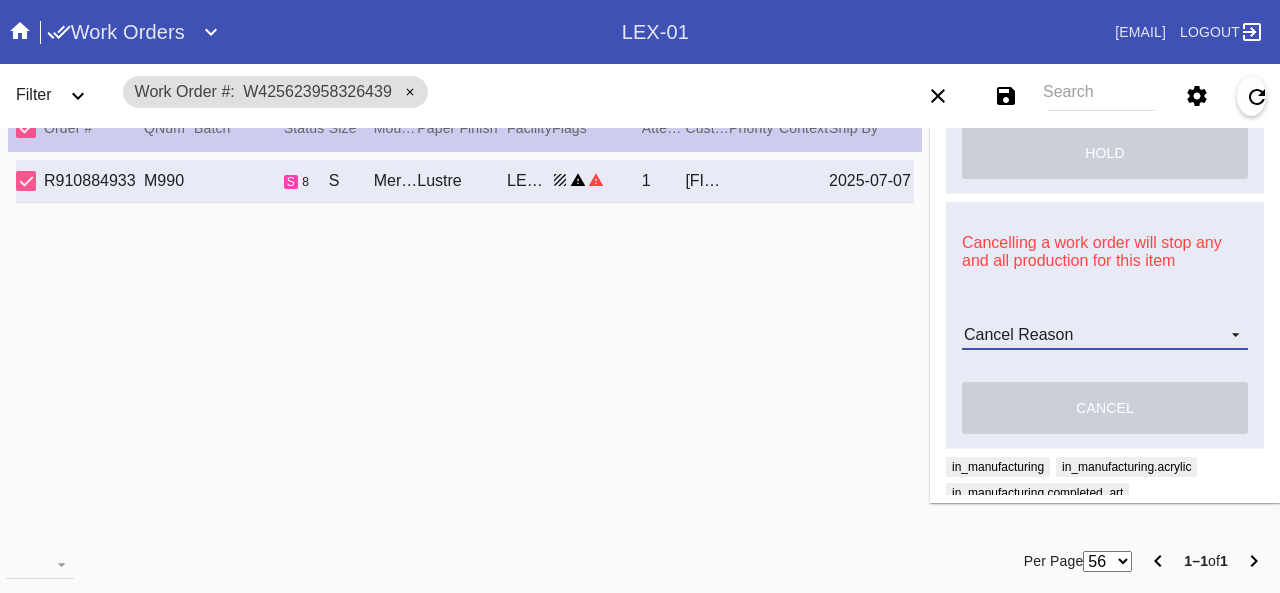 click on "Cancel Reason Customer mid-stream change: Accent mat addition Customer mid-stream change: Add frame stand Customer mid-stream change: Conveyance type change Customer mid-stream change: Designer's choice change Customer mid-stream change: Image change Customer mid-stream change: Mat width change Customer mid-stream change: Mounting type change Customer mid-stream change: Overnight shipping speed Customer mid-stream change: Personalized mat change Customer mid-stream change: Size change Framebridge Cancel: Frame kit not offered Framebridge Cancel: Material too delicate Framebridge Cancel: Material too heavy Framebridge Cancel: Mounting type not offered Framebridge Cancel: Not necessary Framebridge Cancel: Oversize piece Framebridge Cancel: Piece too thick (shadowbox) Framebridge Cancel: Print quality Framebridge Cancel: Turn buttons not offered Other: Customer changed mind Other: Lost/Damaged art - no replacement available Other: Lost/Damaged art - no replacement desired" at bounding box center [1105, 335] 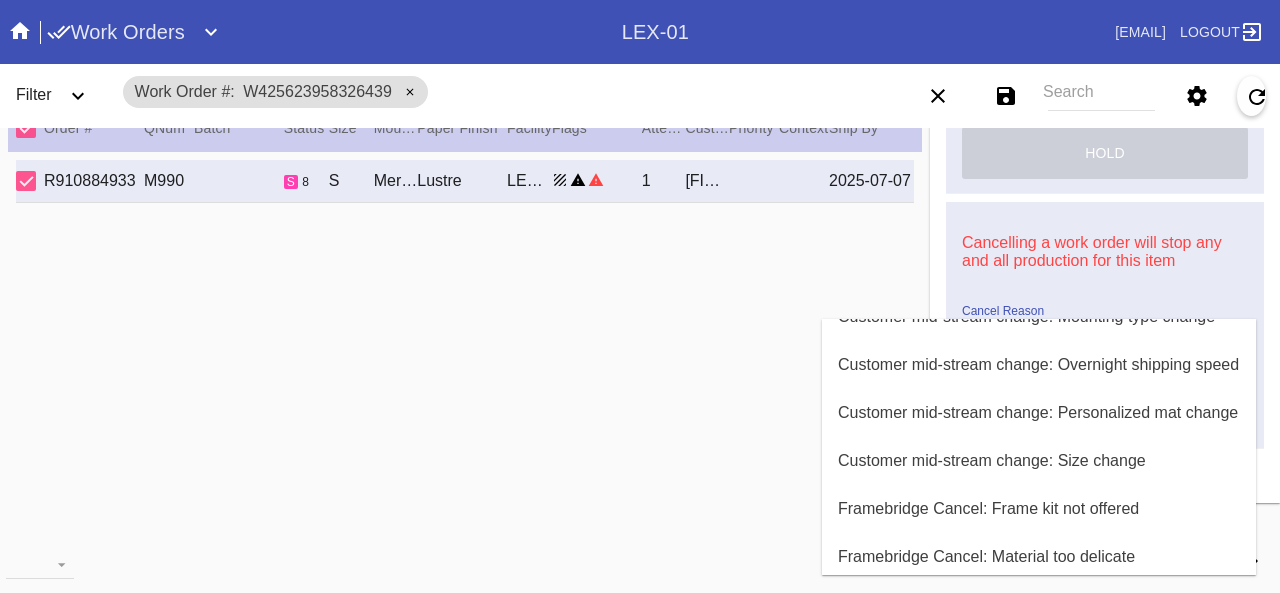 scroll, scrollTop: 500, scrollLeft: 0, axis: vertical 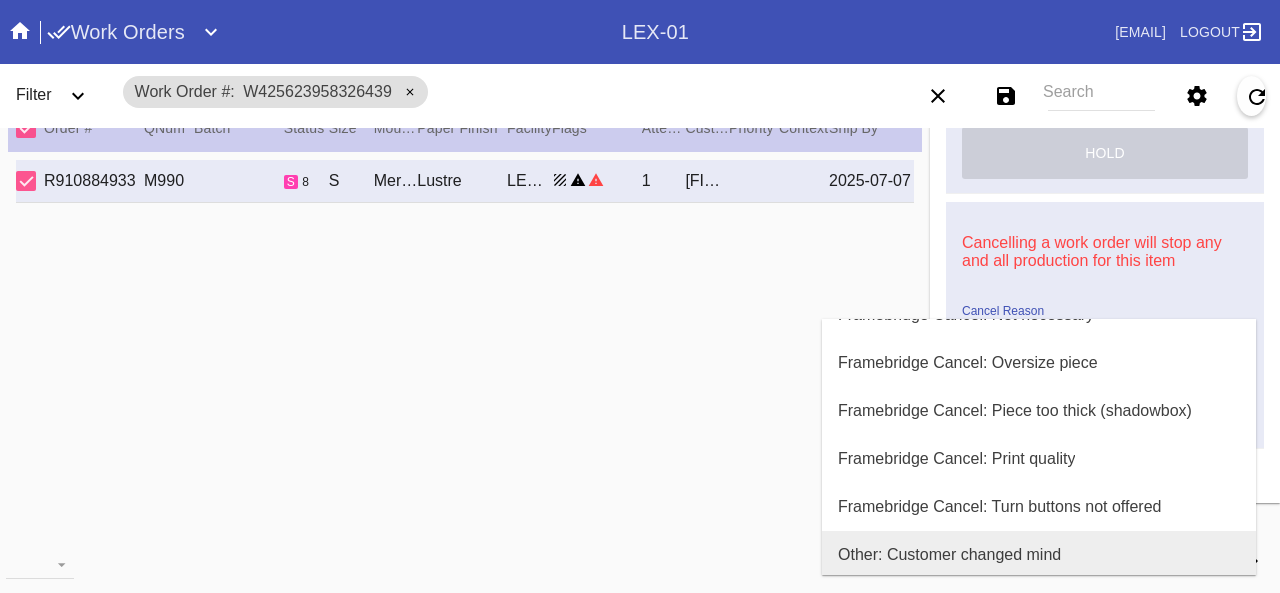 click on "Other: Customer changed mind" at bounding box center (949, 555) 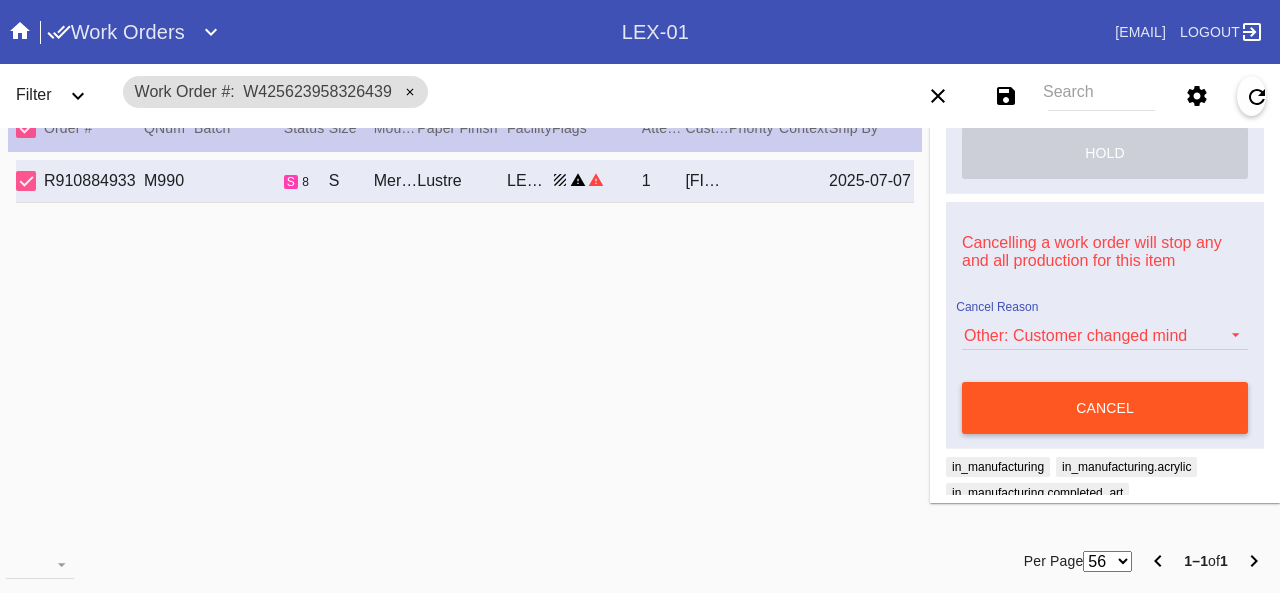 click on "cancel" at bounding box center [1105, 408] 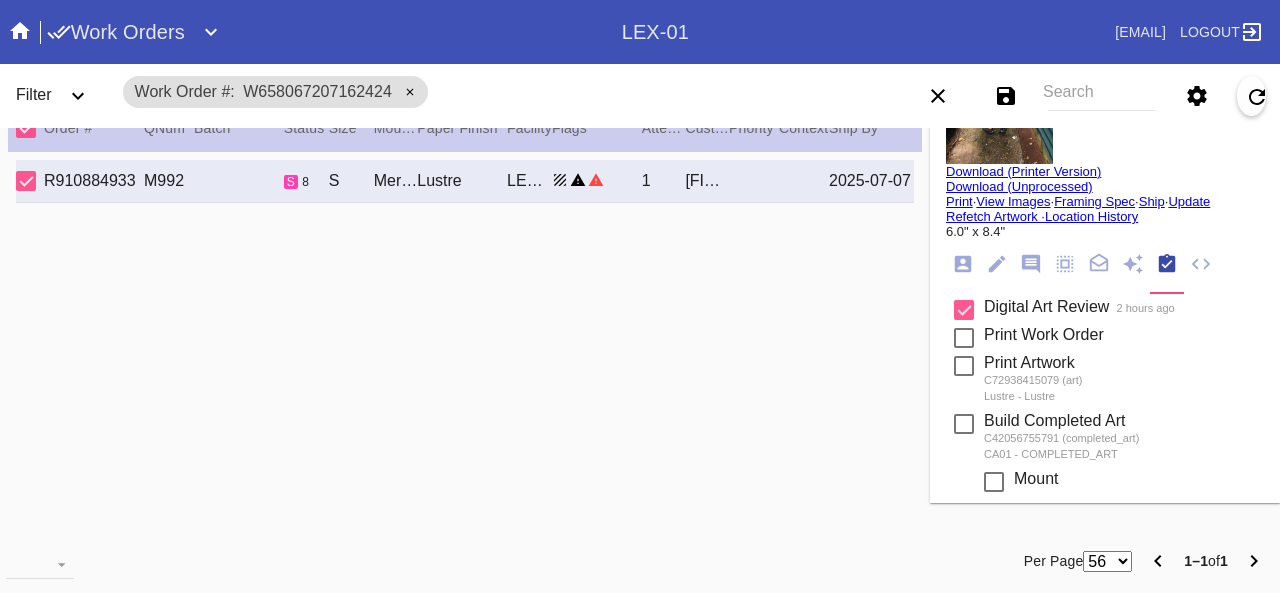scroll, scrollTop: 0, scrollLeft: 0, axis: both 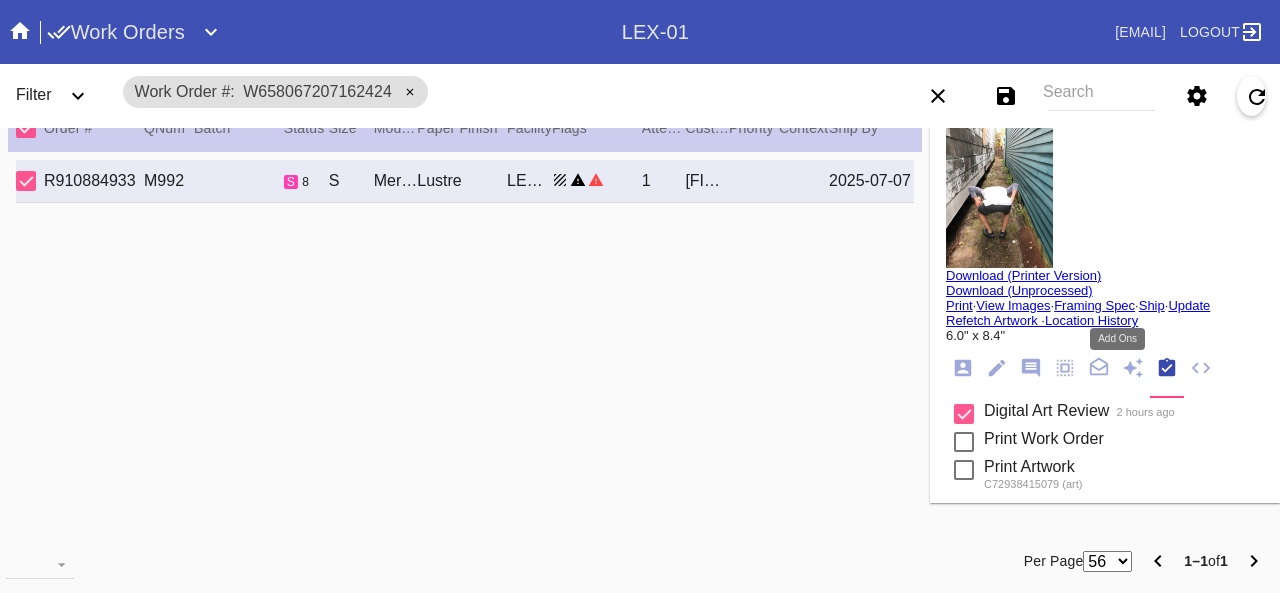 click at bounding box center [1133, 368] 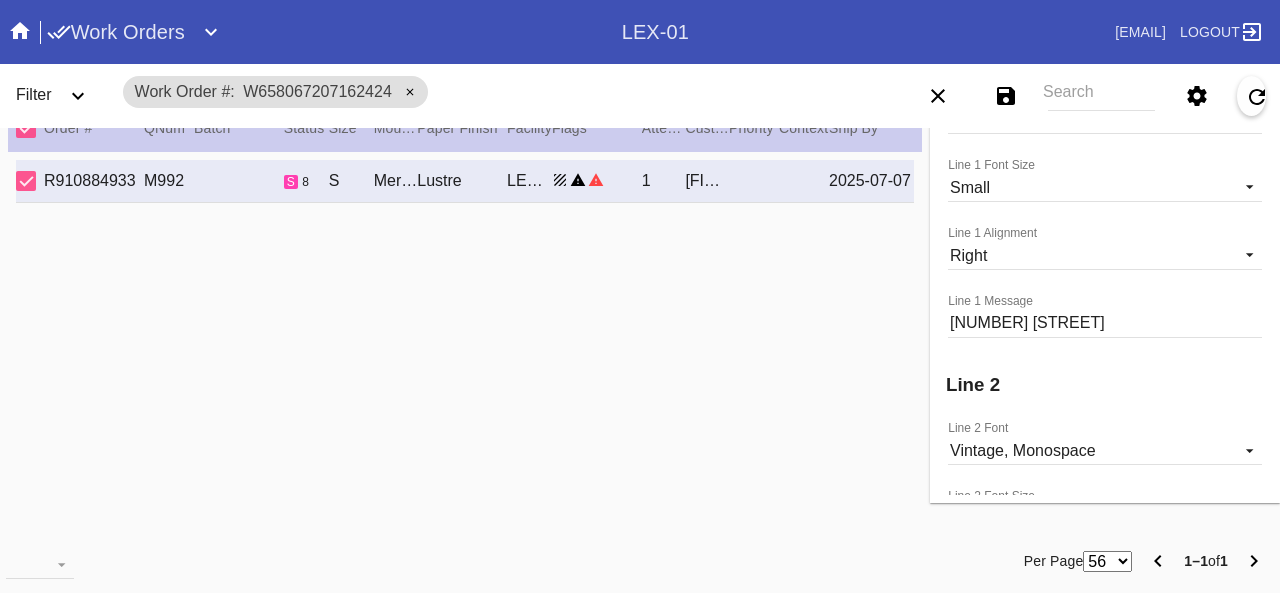scroll, scrollTop: 1300, scrollLeft: 0, axis: vertical 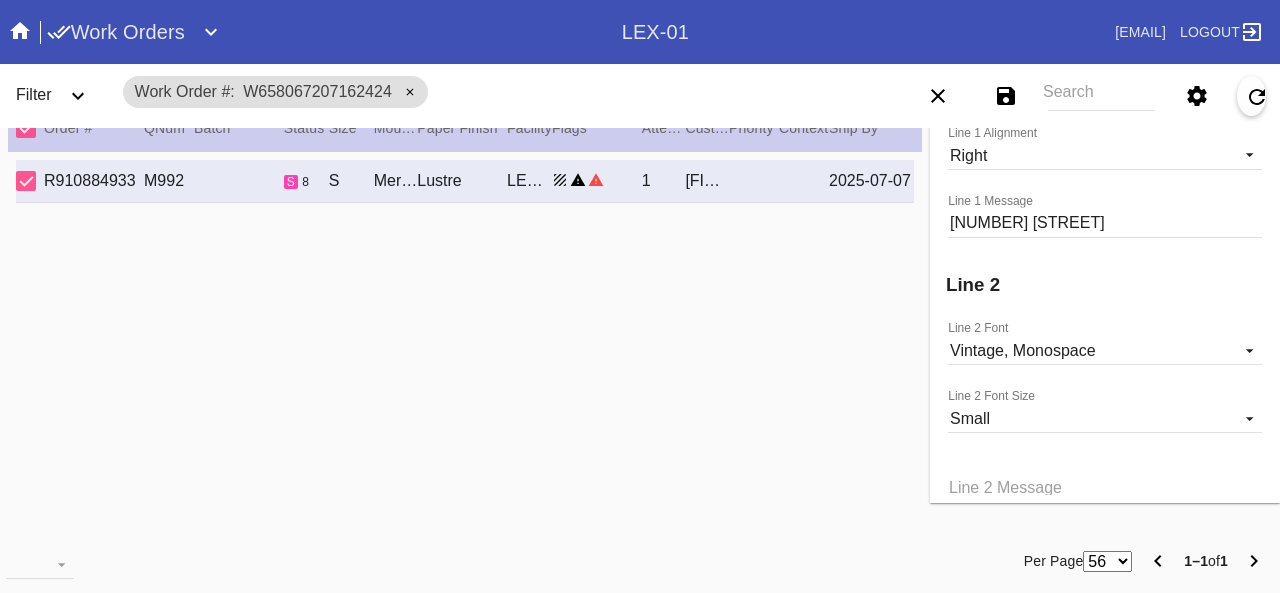 drag, startPoint x: 932, startPoint y: 223, endPoint x: 1022, endPoint y: 232, distance: 90.44888 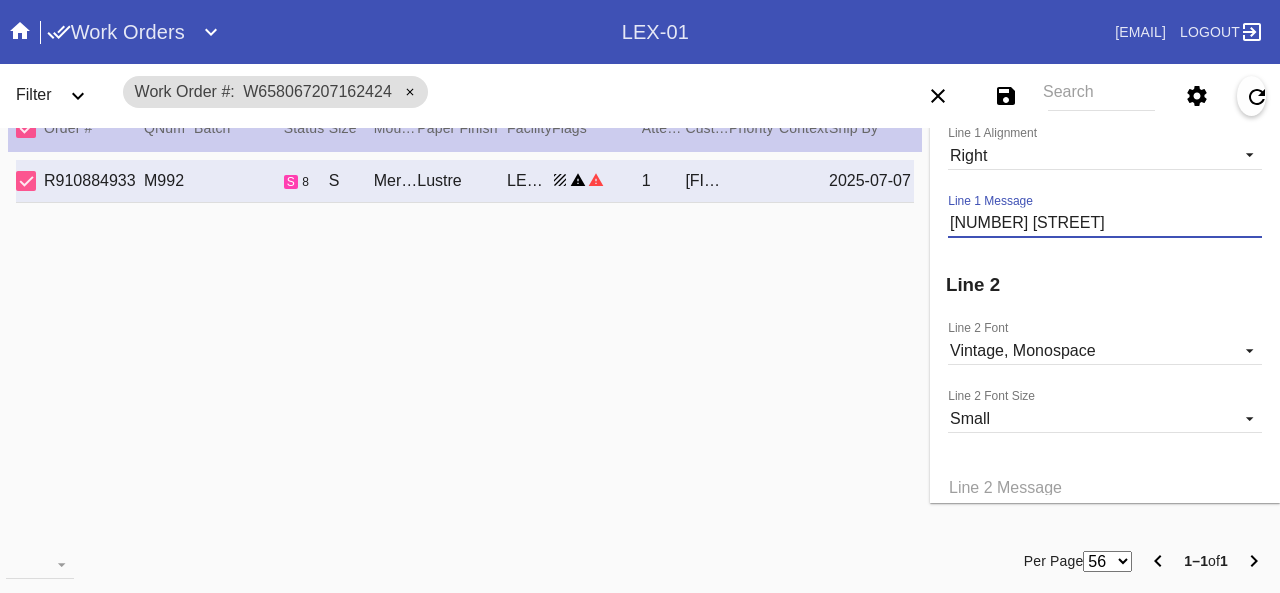 drag, startPoint x: 1027, startPoint y: 220, endPoint x: 933, endPoint y: 222, distance: 94.02127 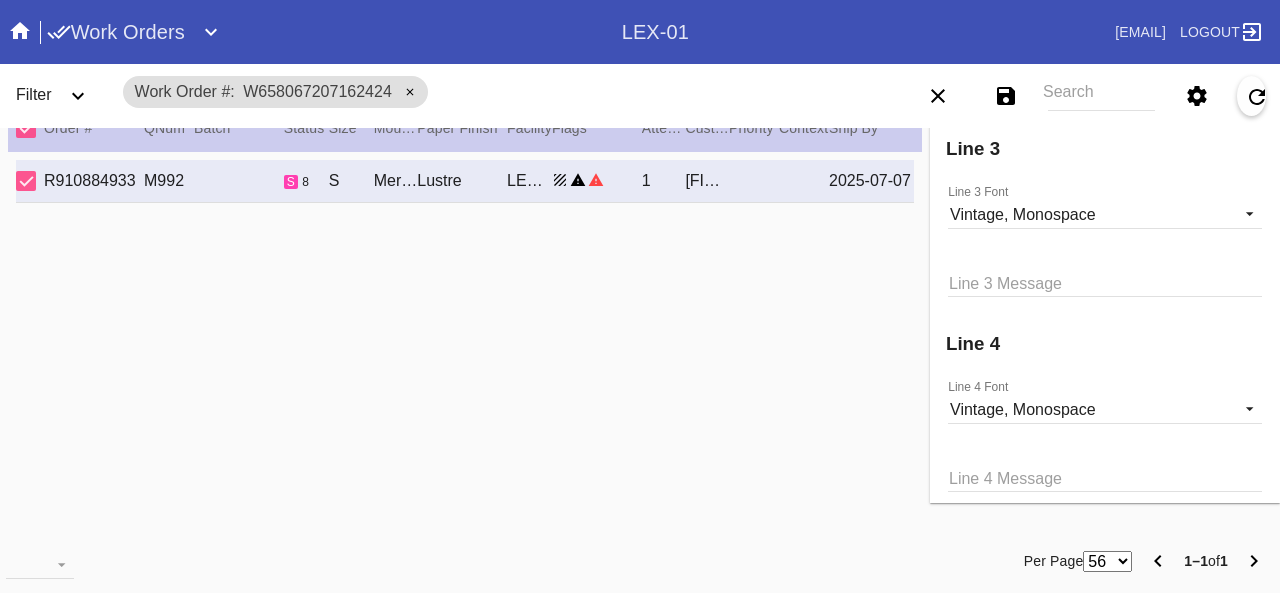 scroll, scrollTop: 2000, scrollLeft: 0, axis: vertical 